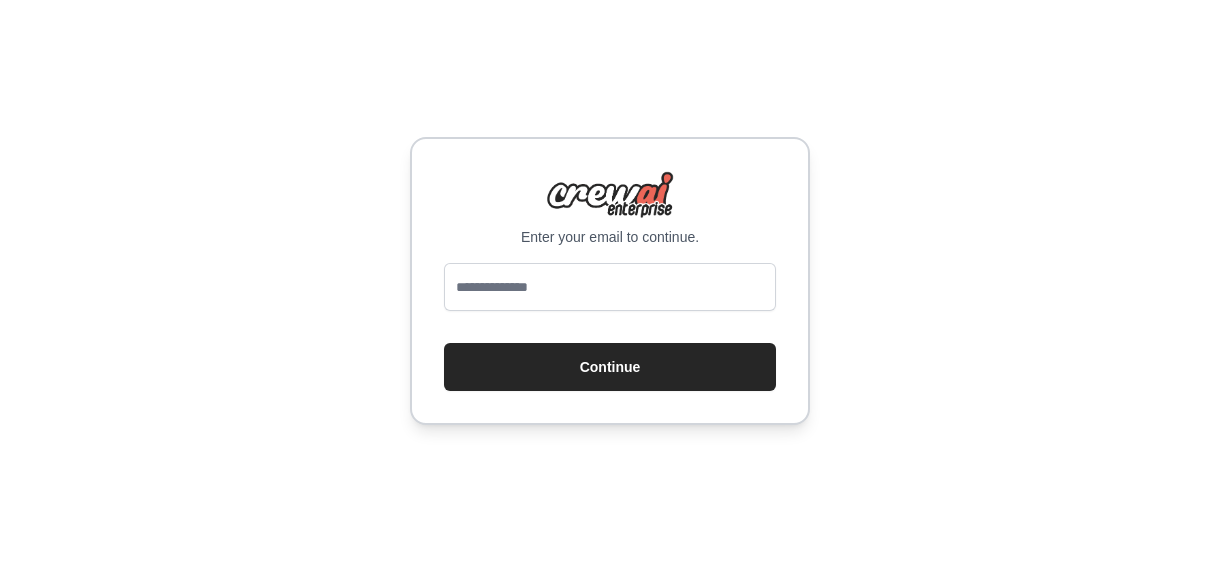 scroll, scrollTop: 0, scrollLeft: 0, axis: both 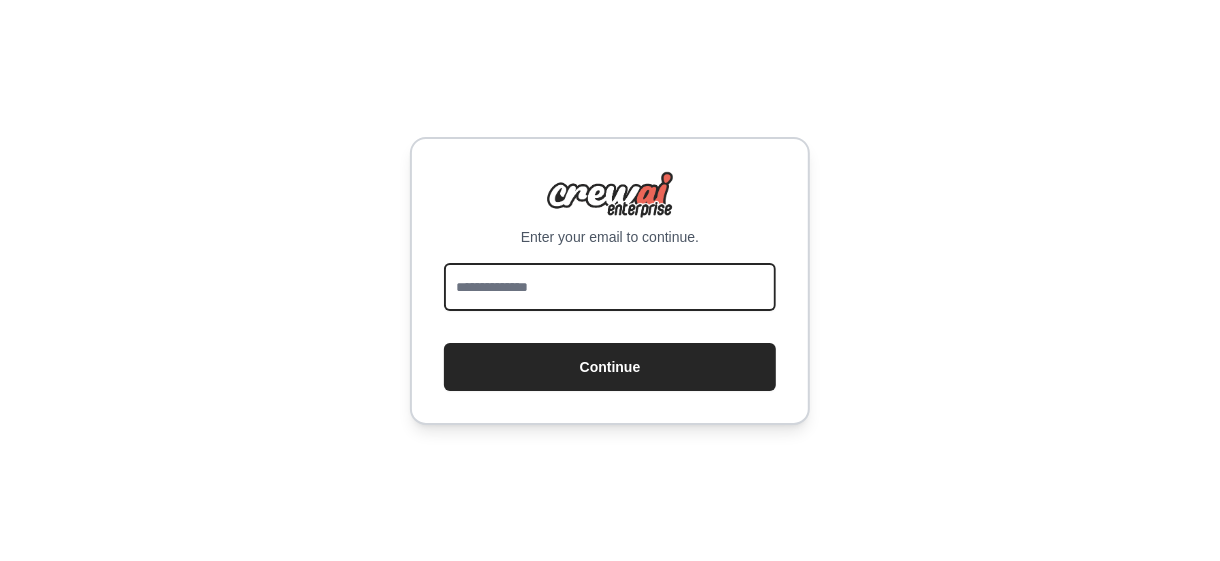 click at bounding box center [610, 287] 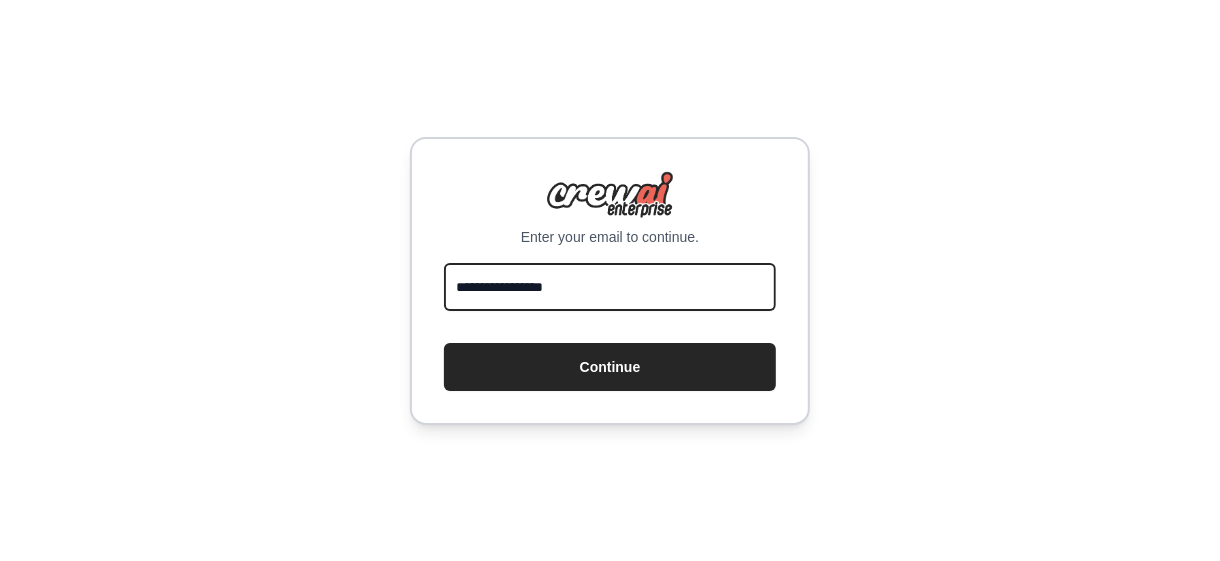 type on "**********" 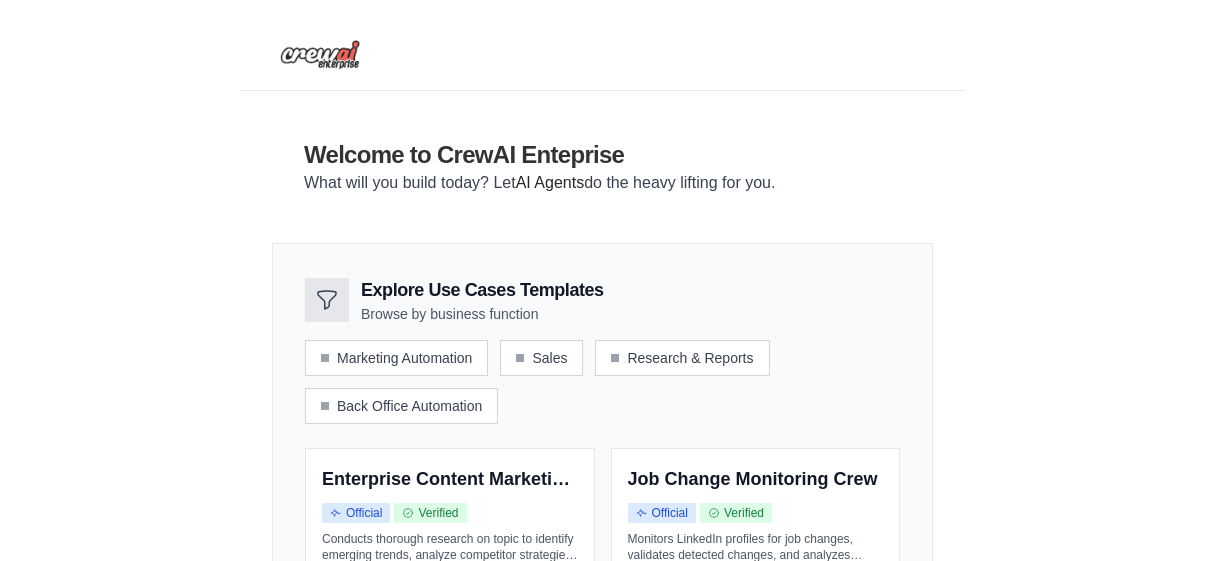 scroll, scrollTop: 0, scrollLeft: 0, axis: both 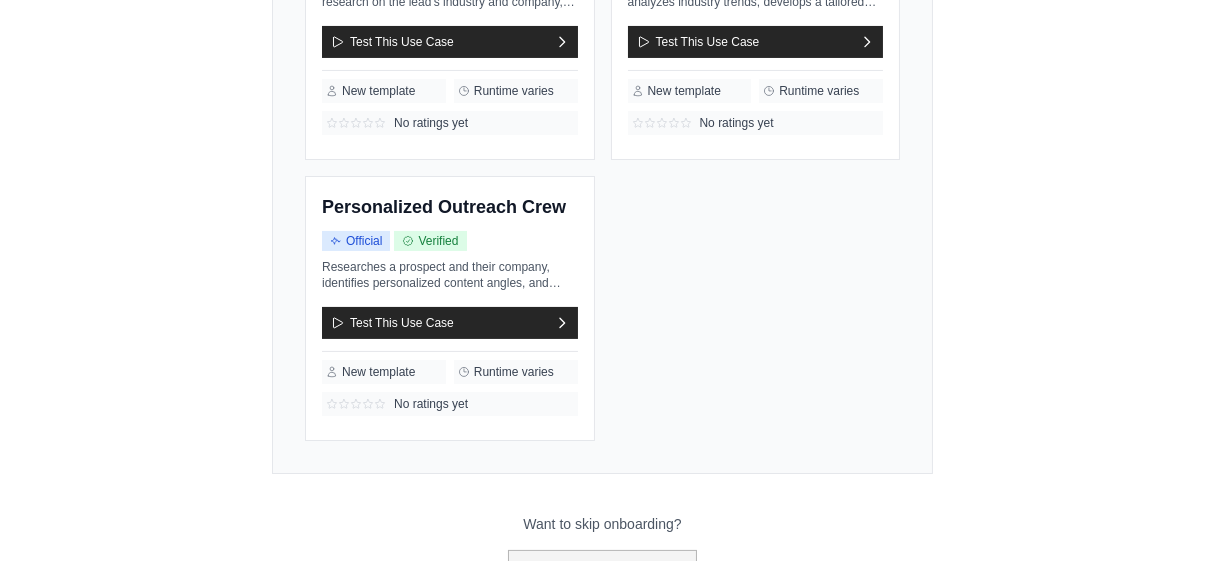 click on "Go to the dashboard!" at bounding box center [603, 569] 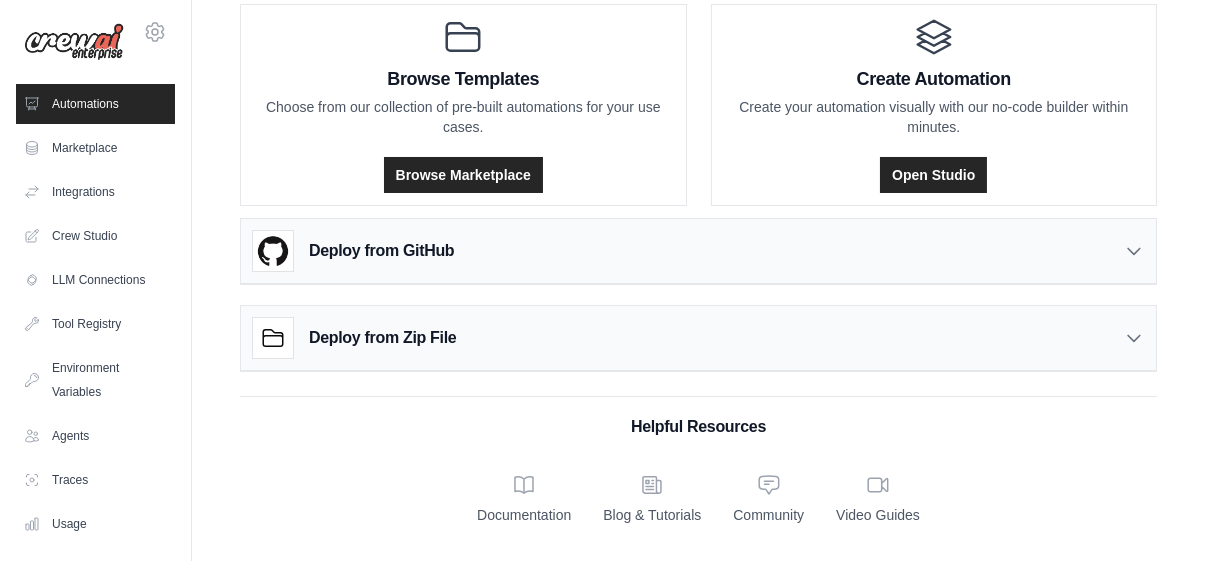 scroll, scrollTop: 0, scrollLeft: 0, axis: both 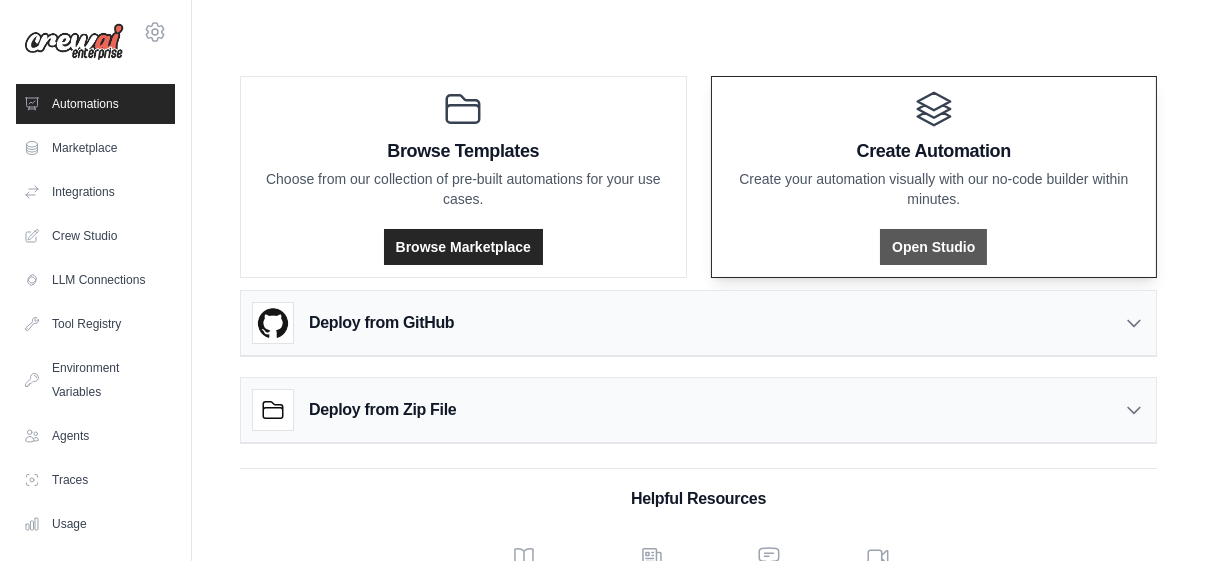 click on "Open Studio" at bounding box center (933, 247) 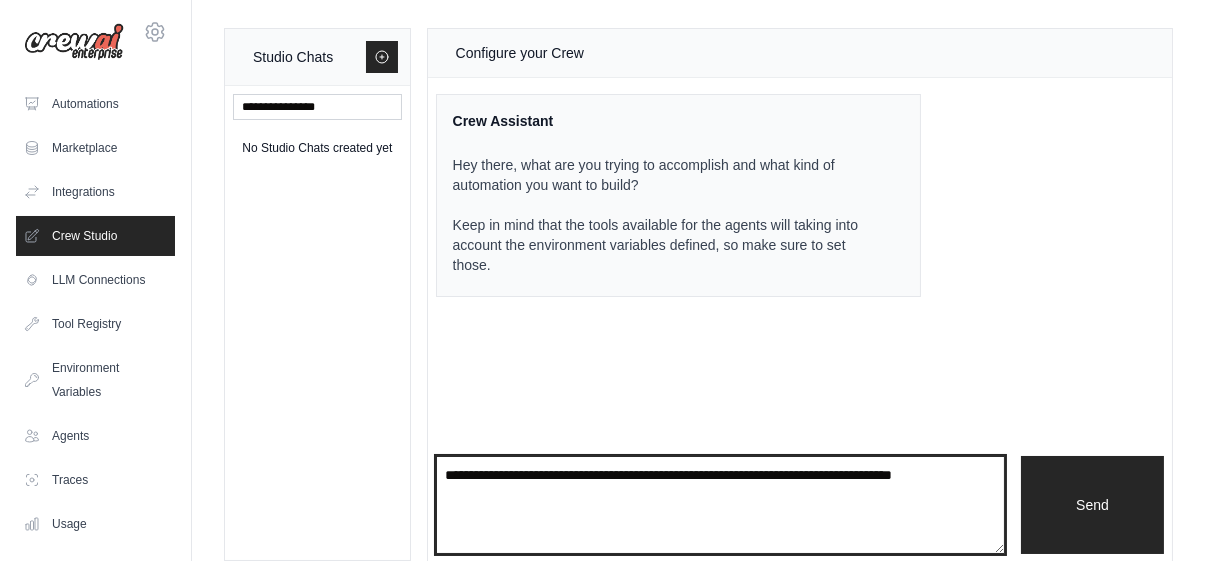 drag, startPoint x: 676, startPoint y: 502, endPoint x: 479, endPoint y: 472, distance: 199.27118 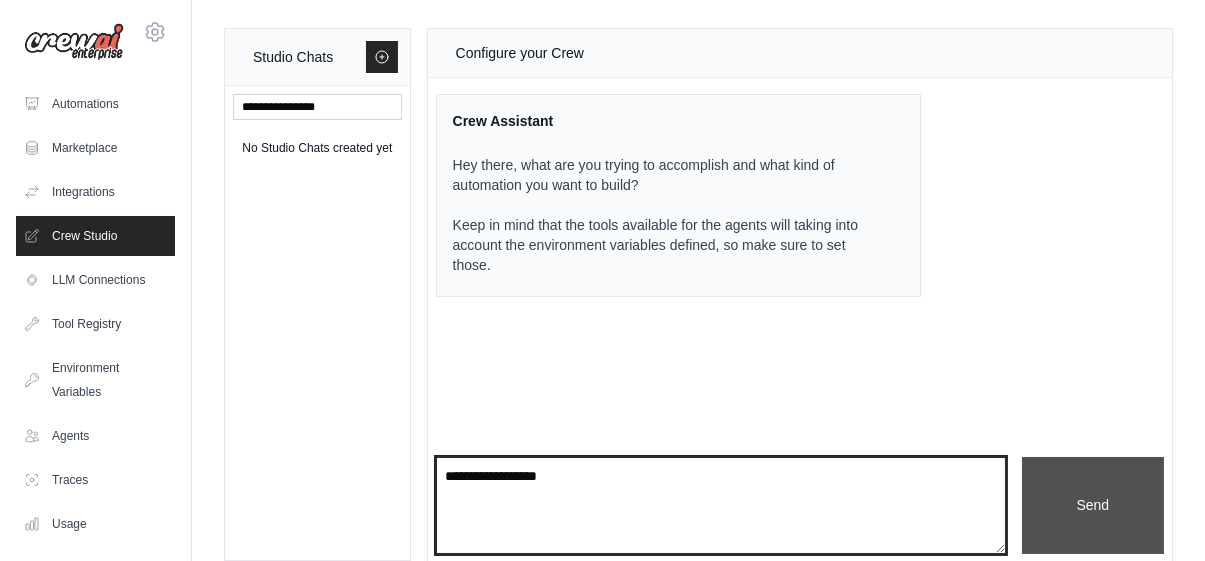 type on "**********" 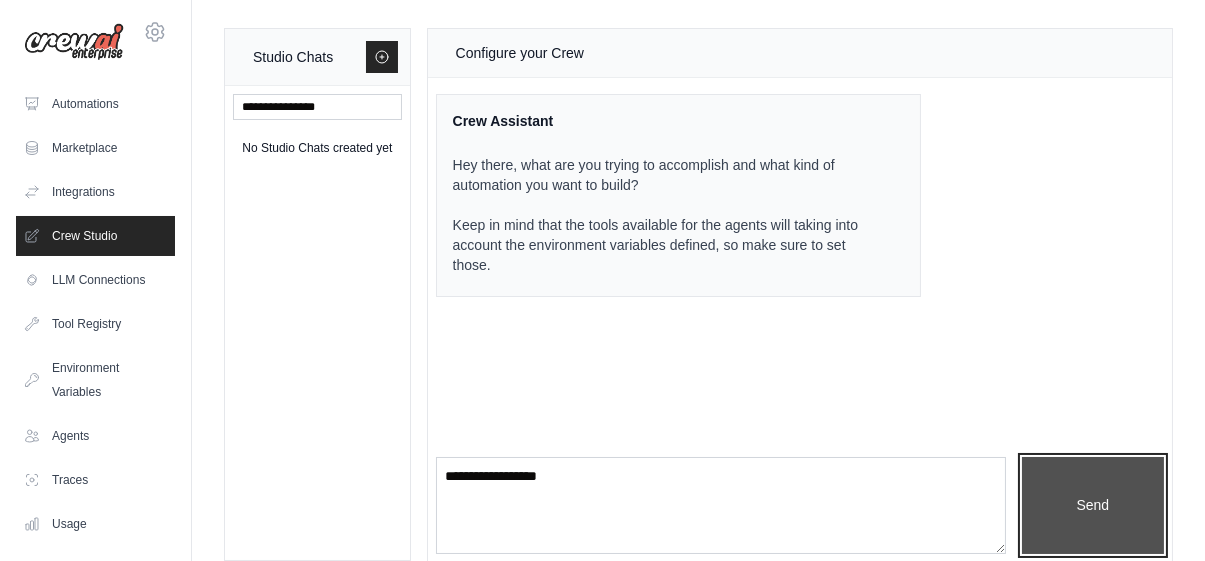 click on "Send" at bounding box center [1093, 505] 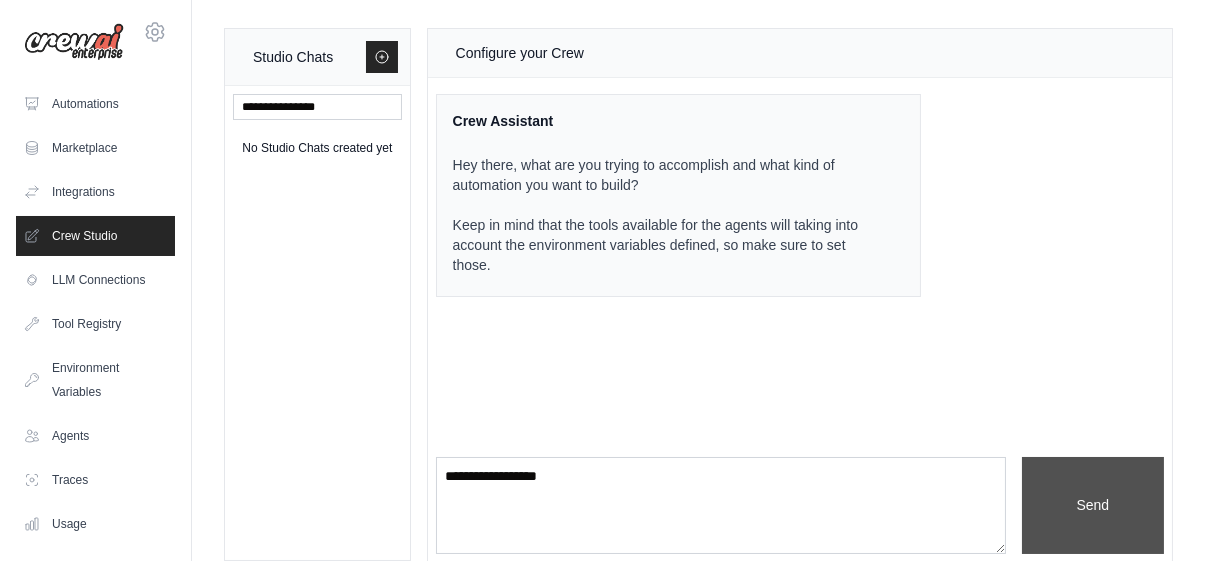 type 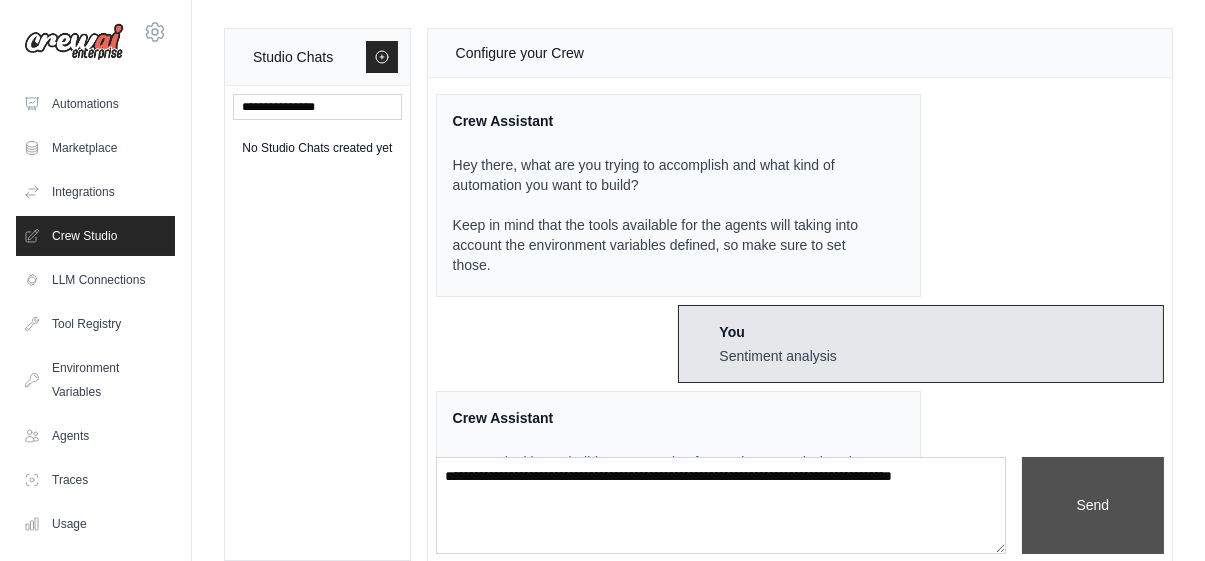 scroll, scrollTop: 150, scrollLeft: 0, axis: vertical 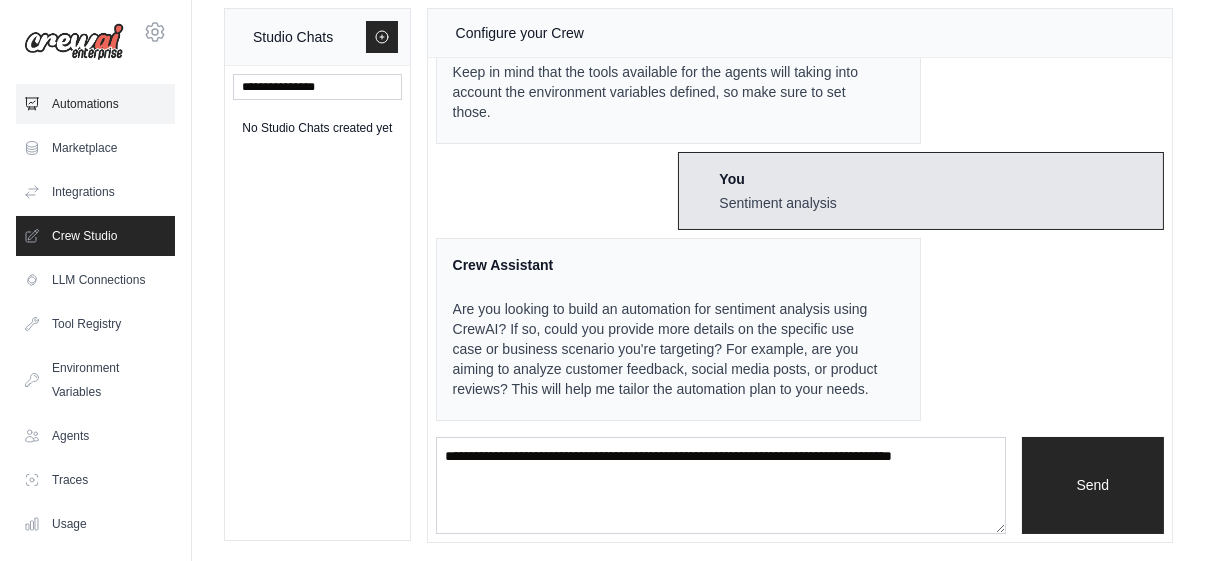 click on "Automations" at bounding box center [95, 104] 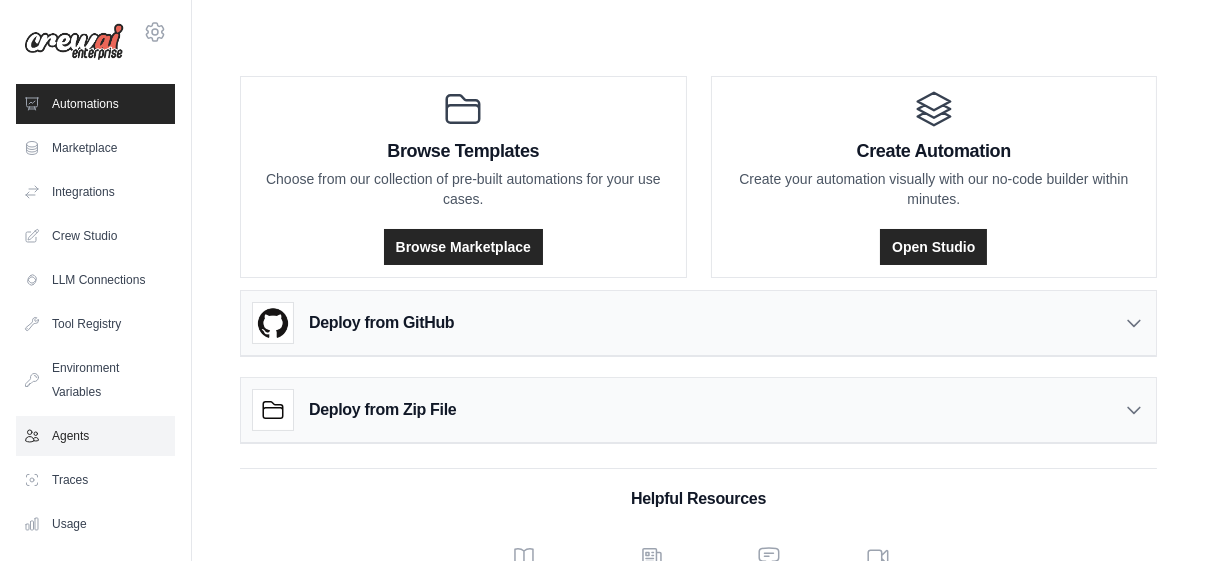 click on "Agents" at bounding box center (95, 436) 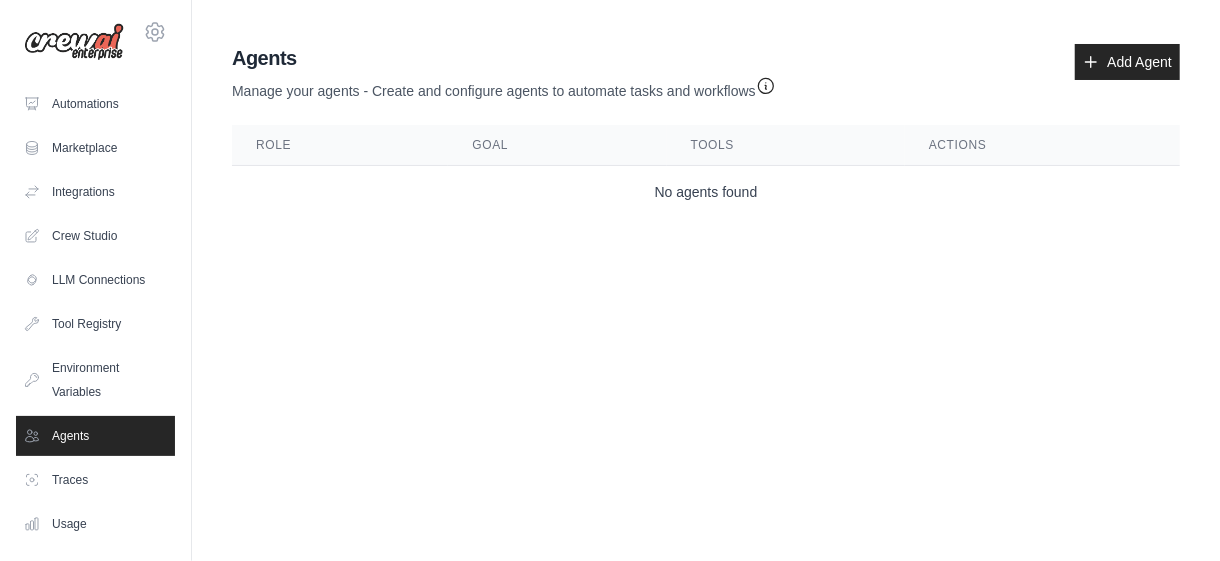 click on "[EMAIL]
Settings
Automations
Marketplace
Integrations
Blog" at bounding box center (610, 280) 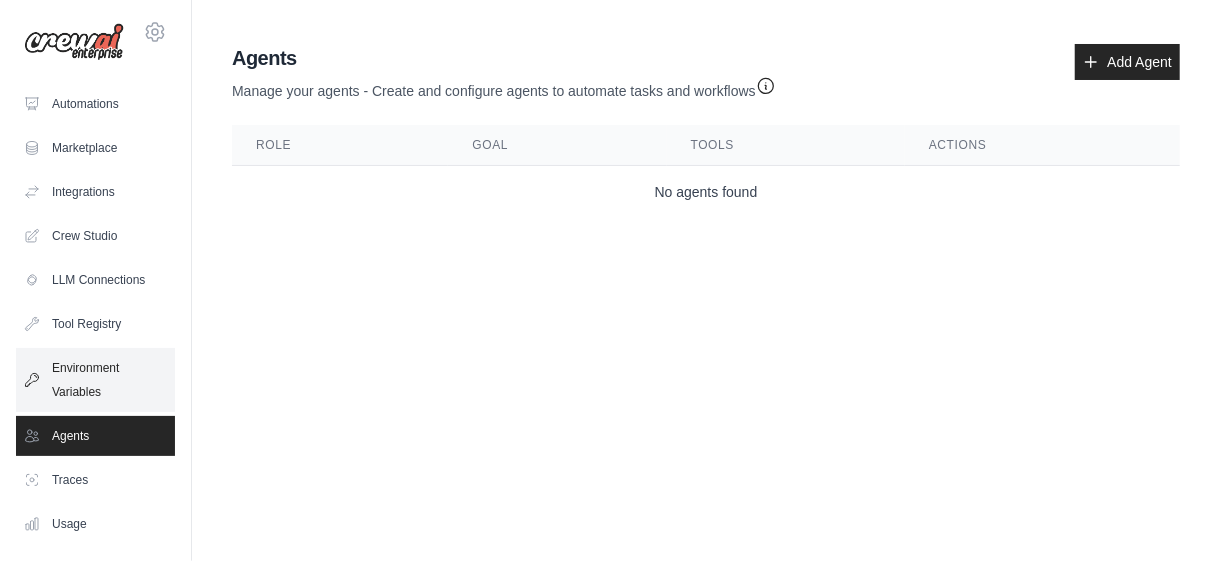 click on "Environment Variables" at bounding box center (95, 380) 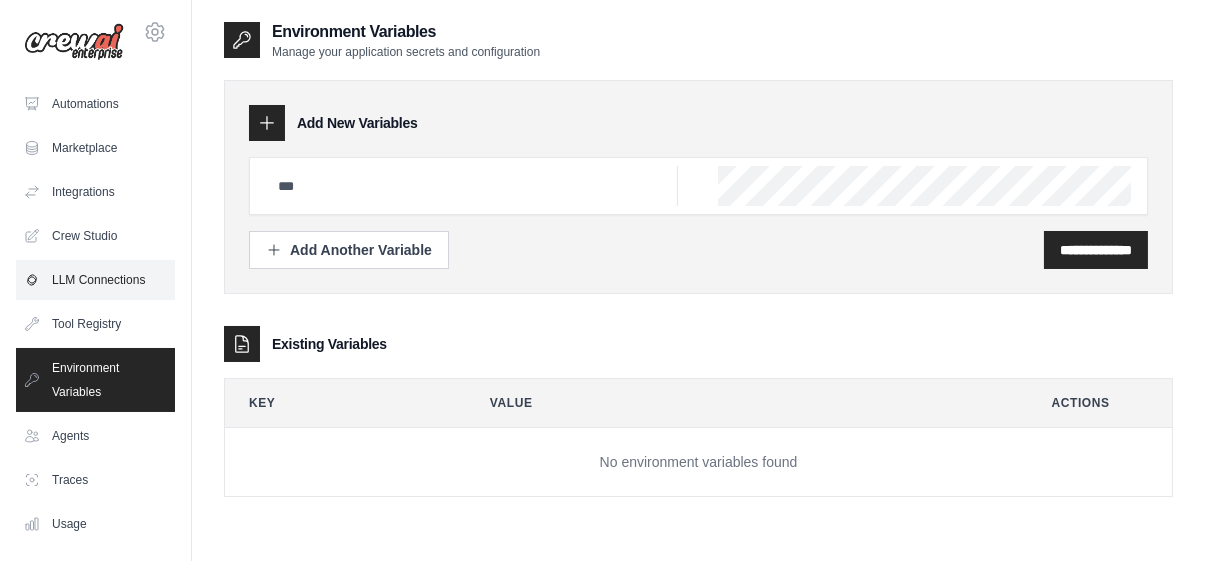 click on "LLM Connections" at bounding box center (95, 280) 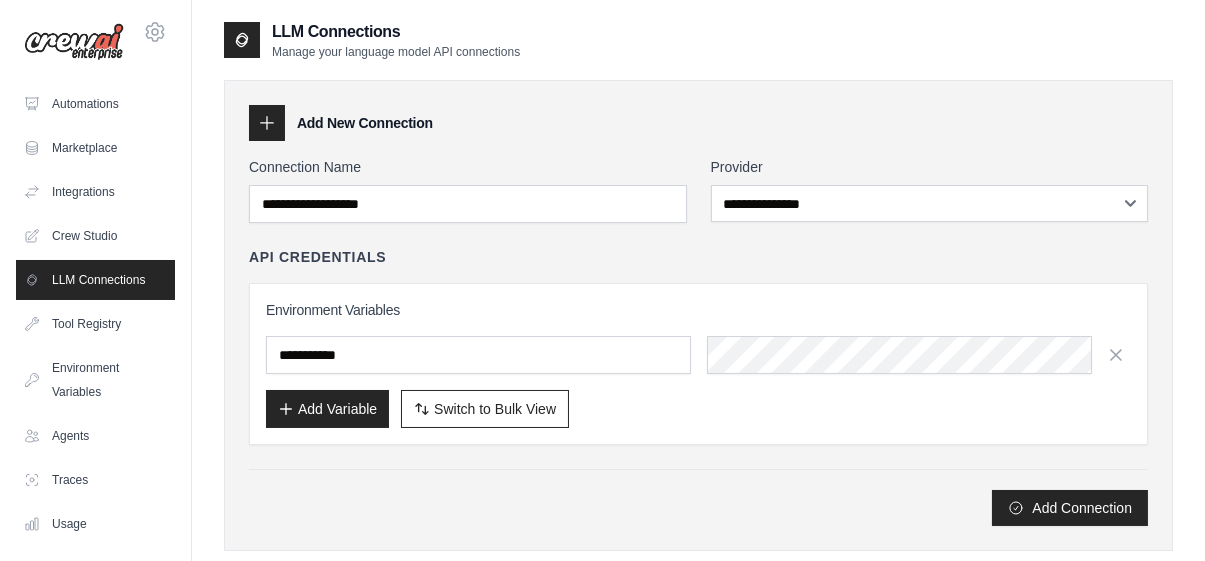 click on "Automations" at bounding box center (95, 104) 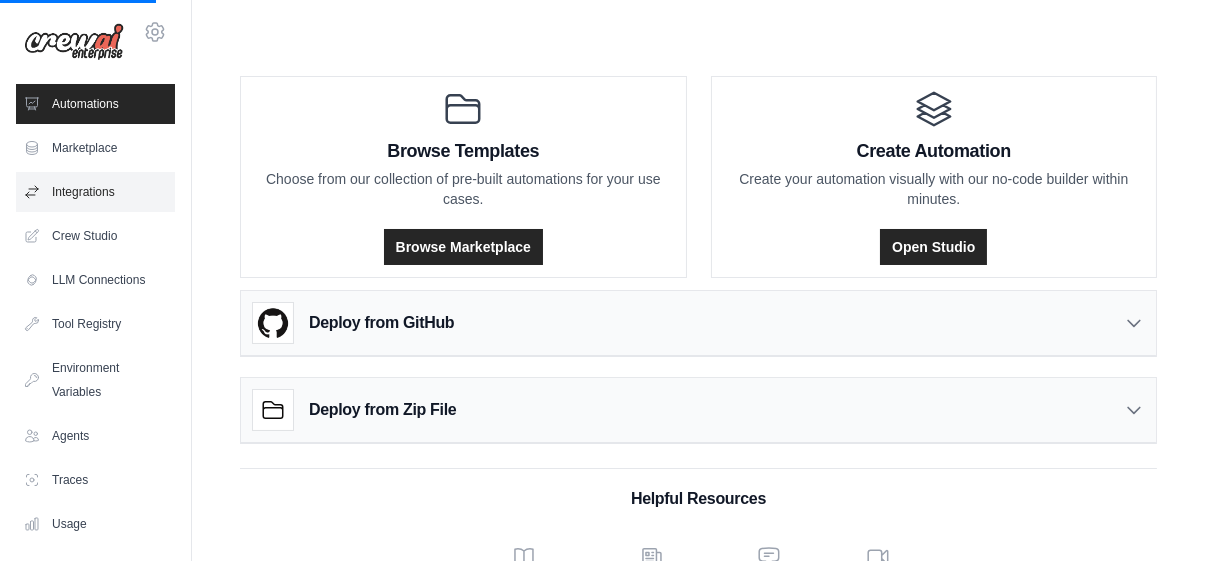 click on "Integrations" at bounding box center [95, 192] 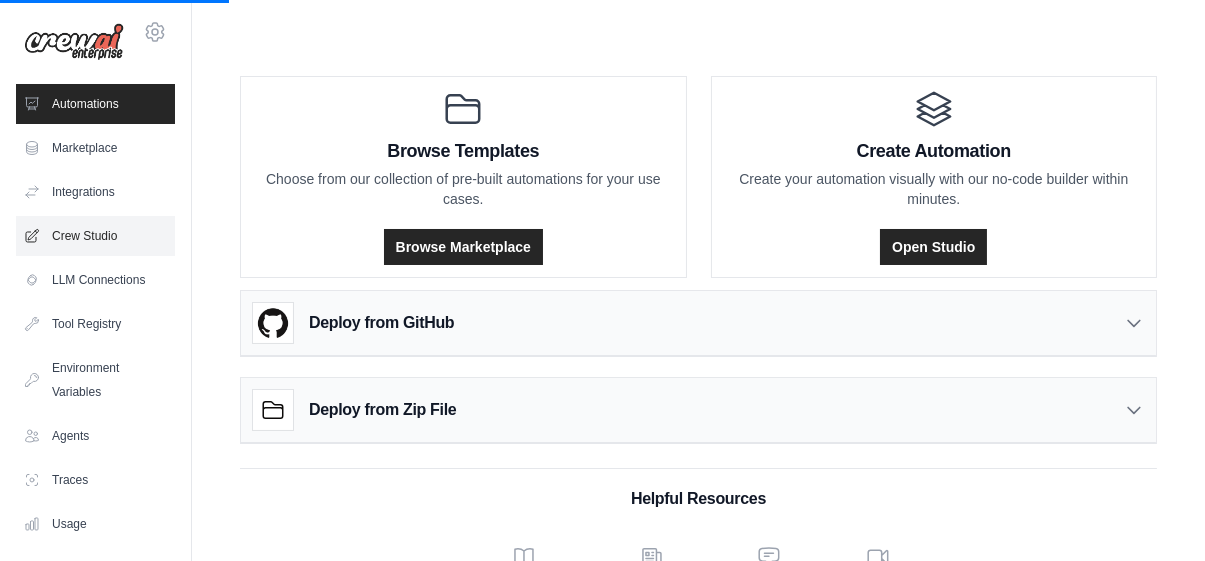 click on "Crew Studio" at bounding box center [95, 236] 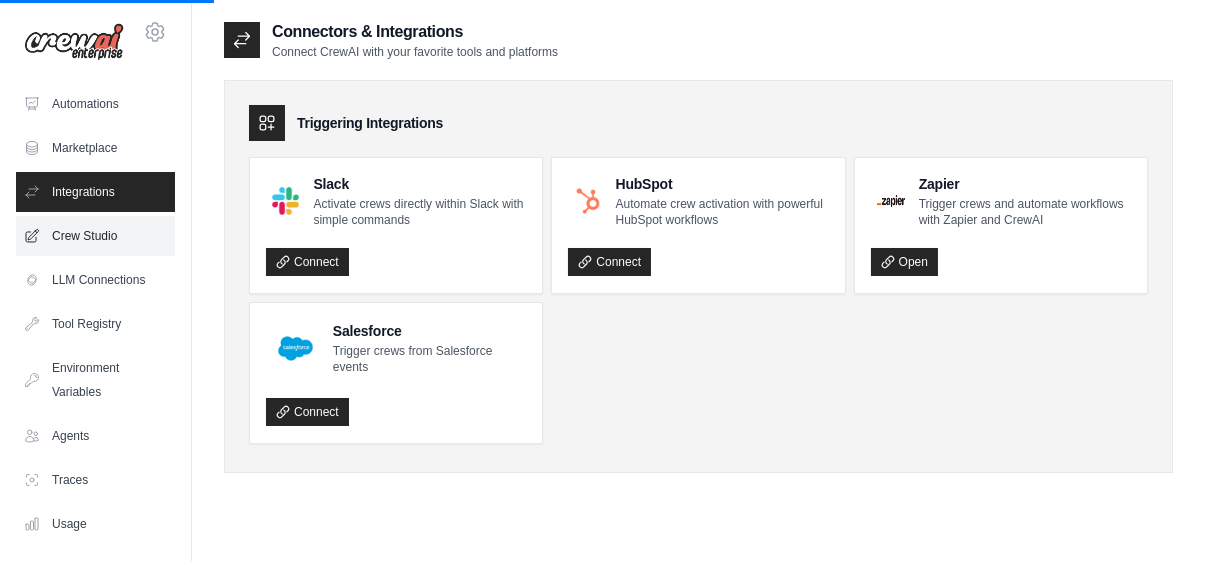 click on "Crew Studio" at bounding box center (95, 236) 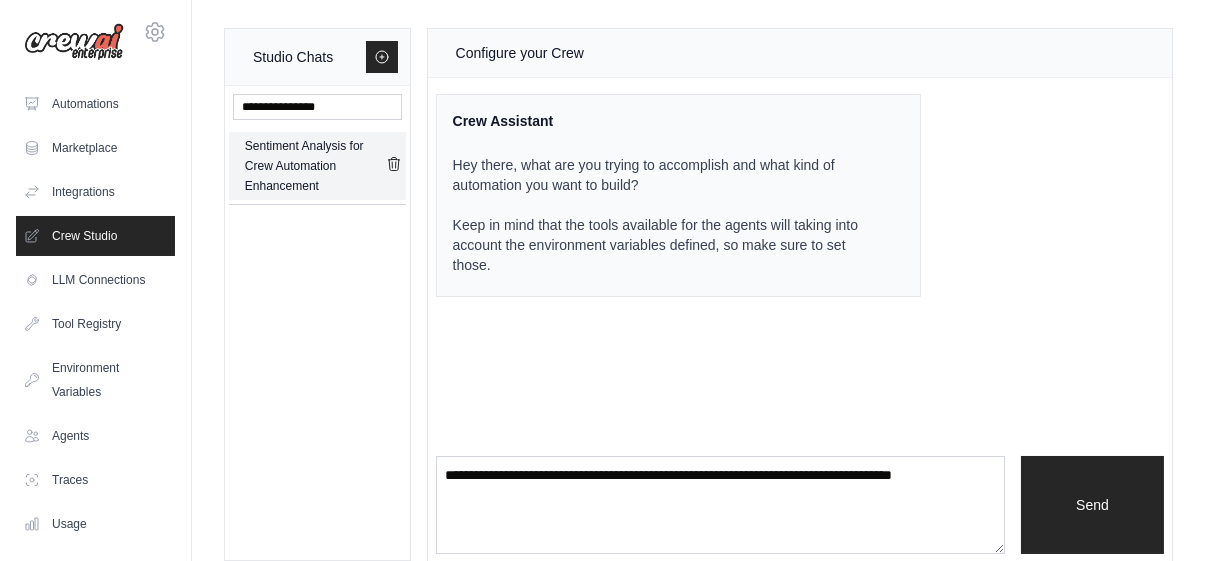 click on "Sentiment Analysis for Crew Automation Enhancement" at bounding box center [315, 166] 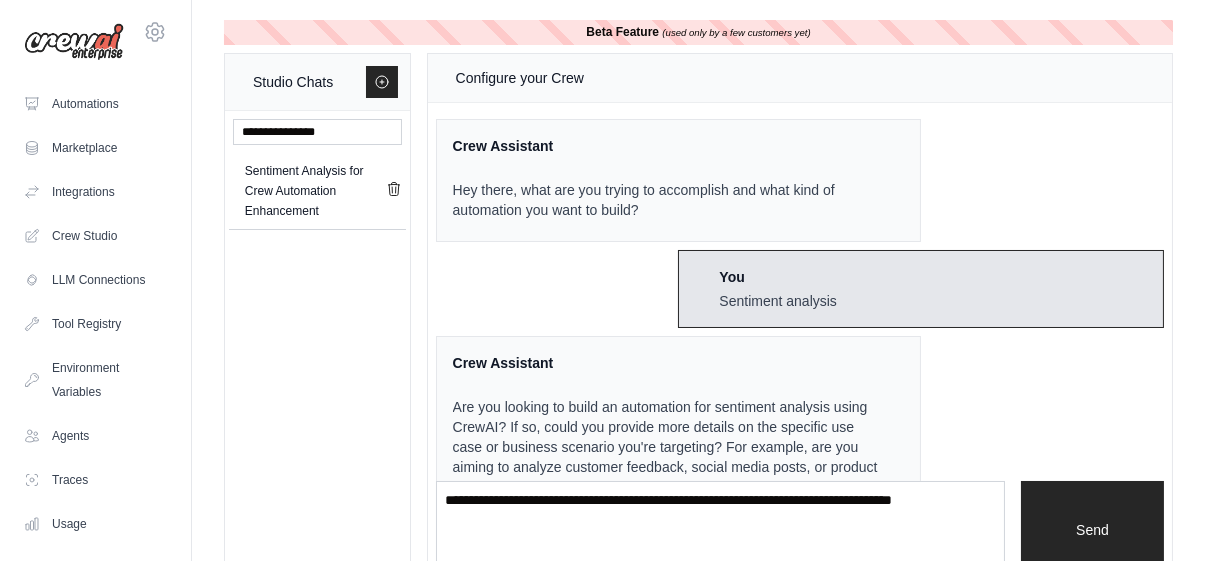 scroll, scrollTop: 70, scrollLeft: 0, axis: vertical 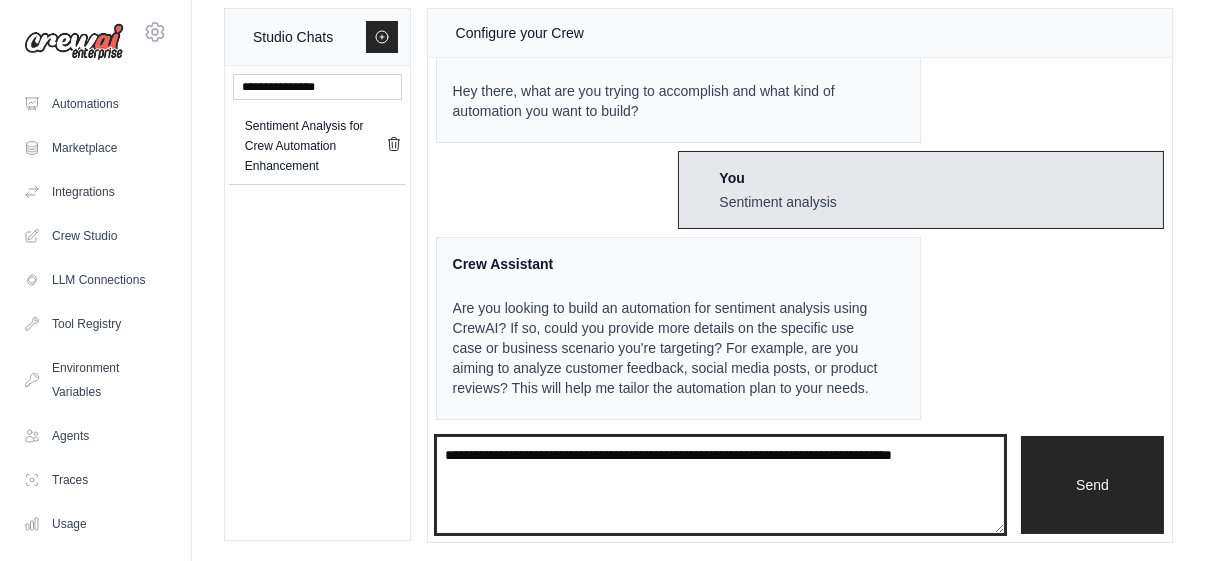 click at bounding box center (720, 485) 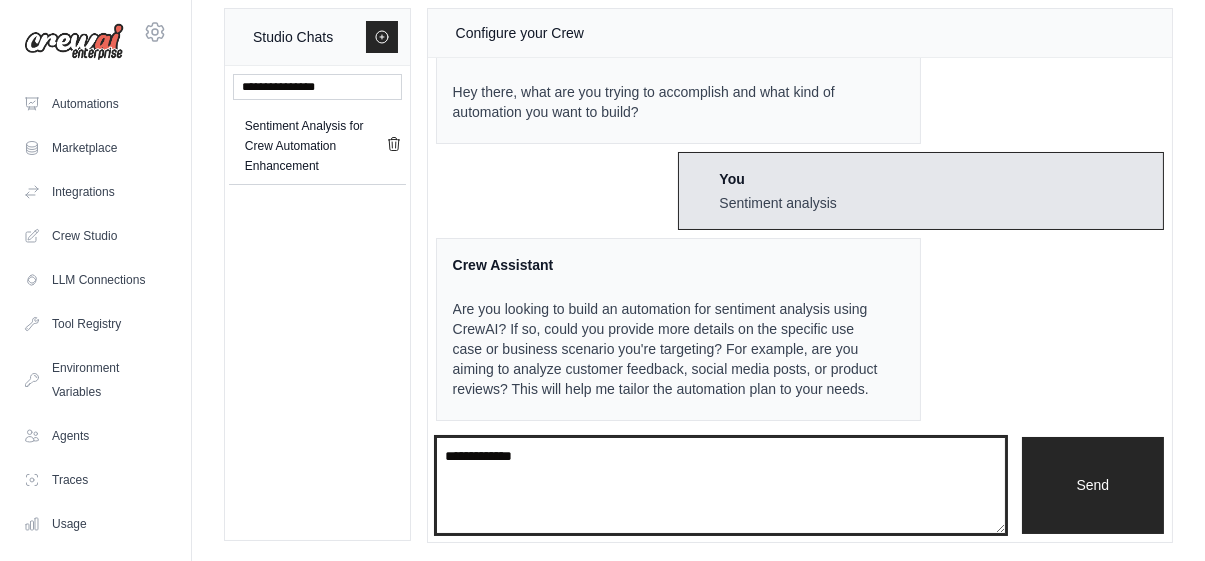 type on "**********" 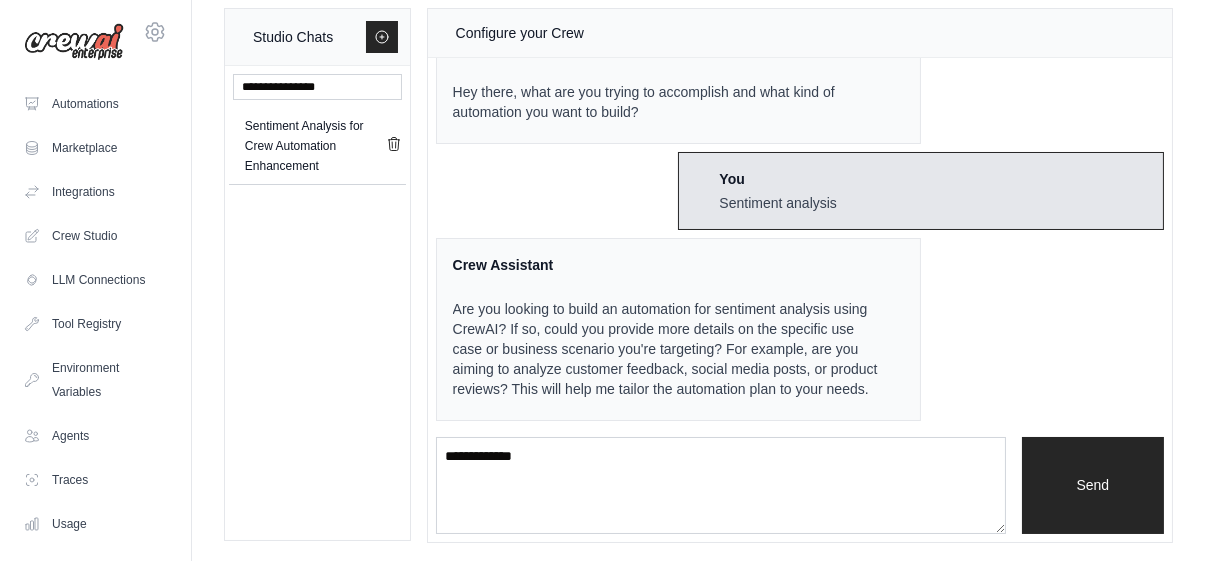 type 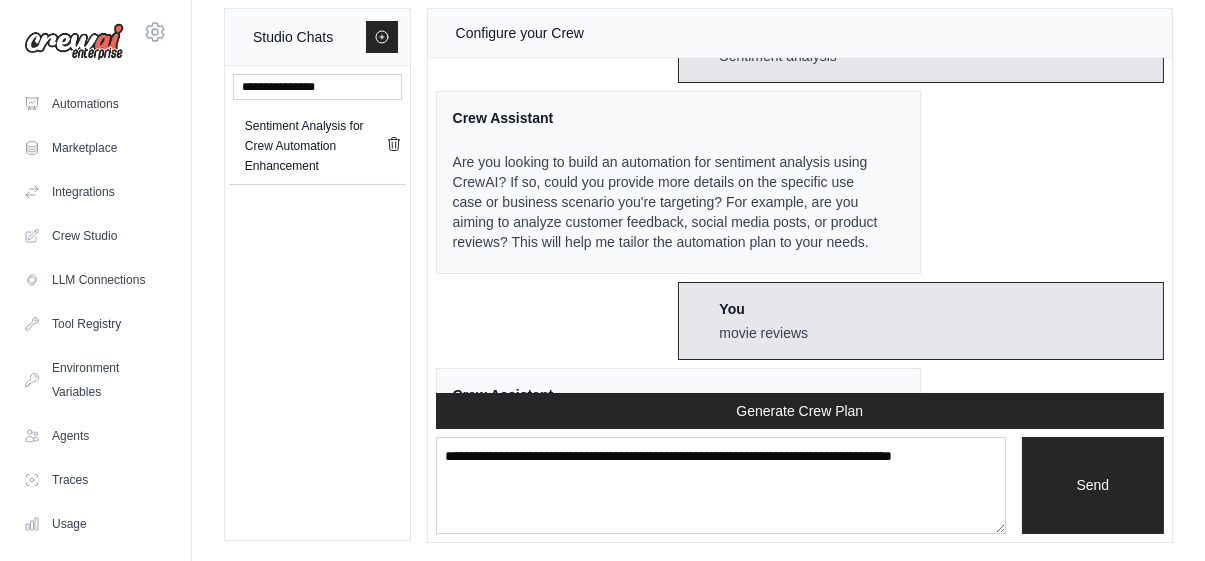 scroll, scrollTop: 389, scrollLeft: 0, axis: vertical 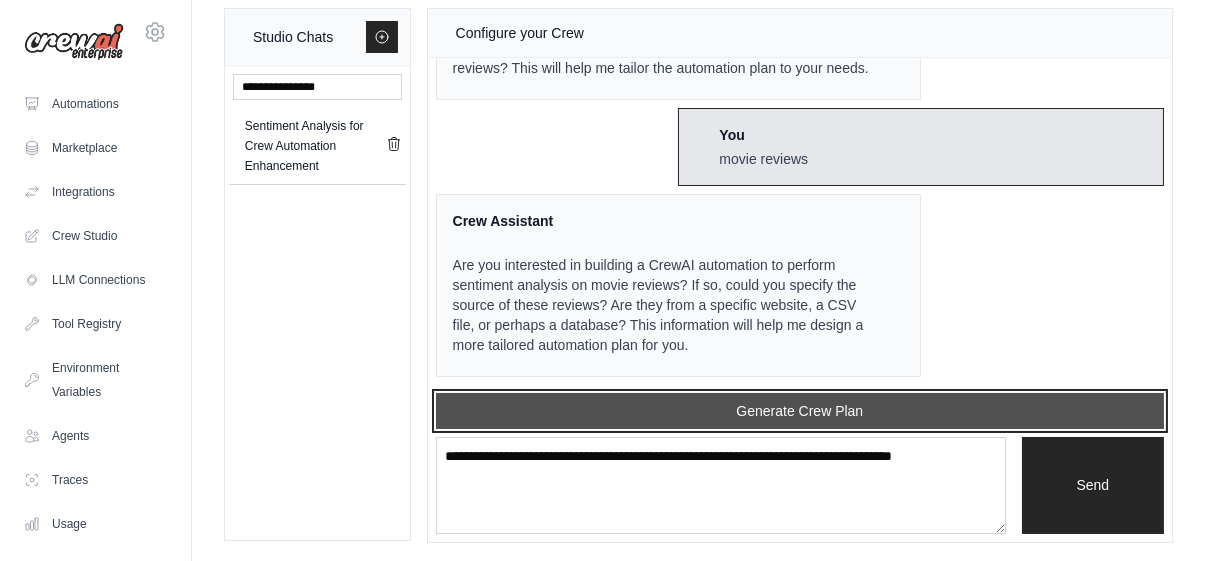 click on "Generate Crew Plan" at bounding box center [800, 411] 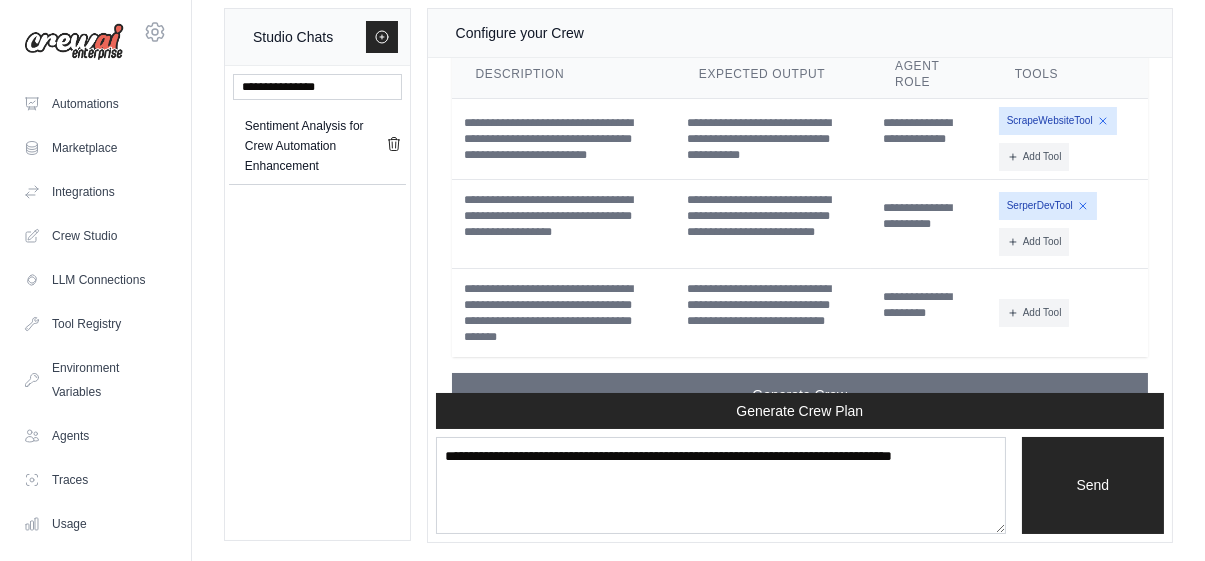 scroll, scrollTop: 1314, scrollLeft: 0, axis: vertical 